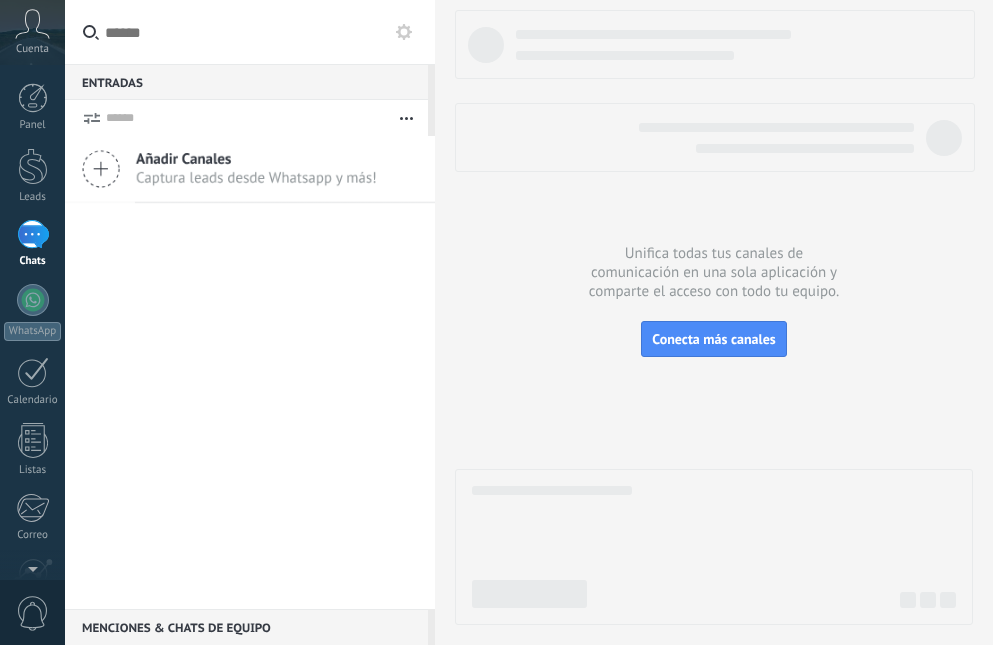 scroll, scrollTop: 0, scrollLeft: 0, axis: both 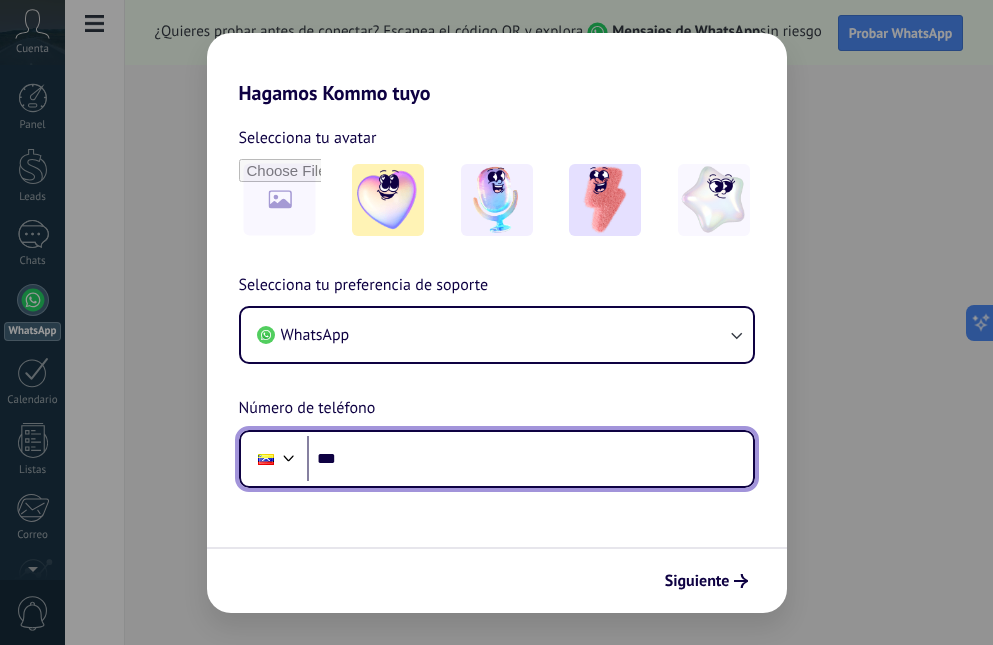 click on "***" at bounding box center [530, 459] 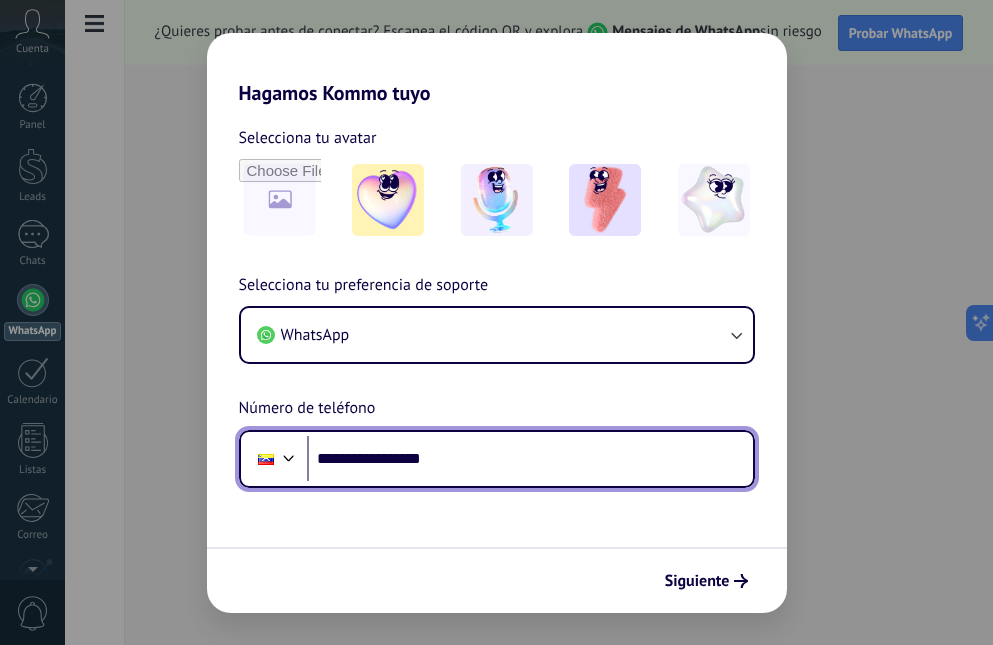 click on "**********" at bounding box center [530, 459] 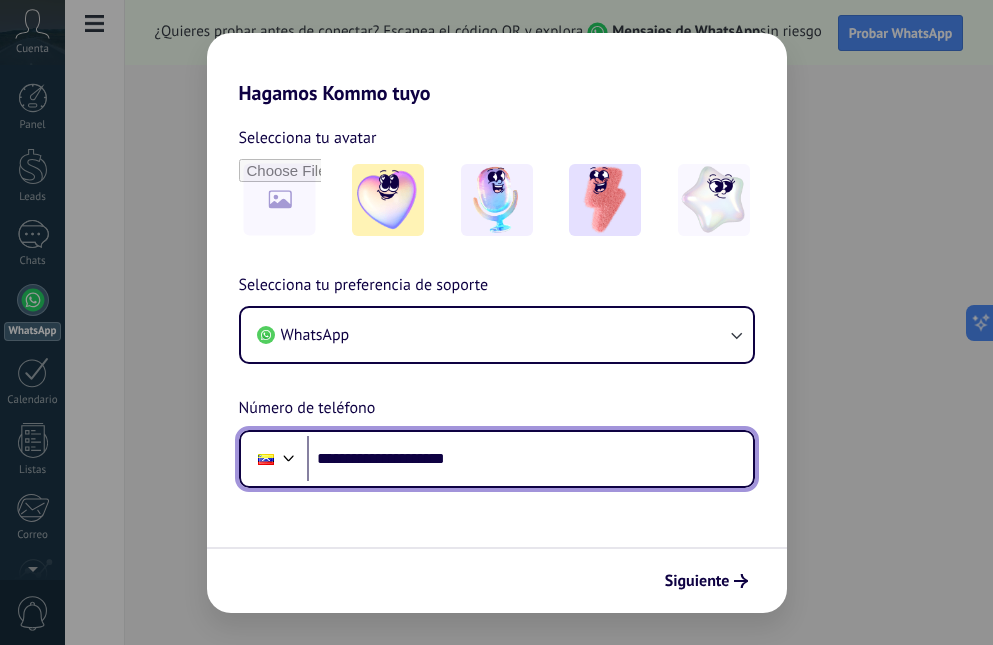 click on "**********" at bounding box center [530, 459] 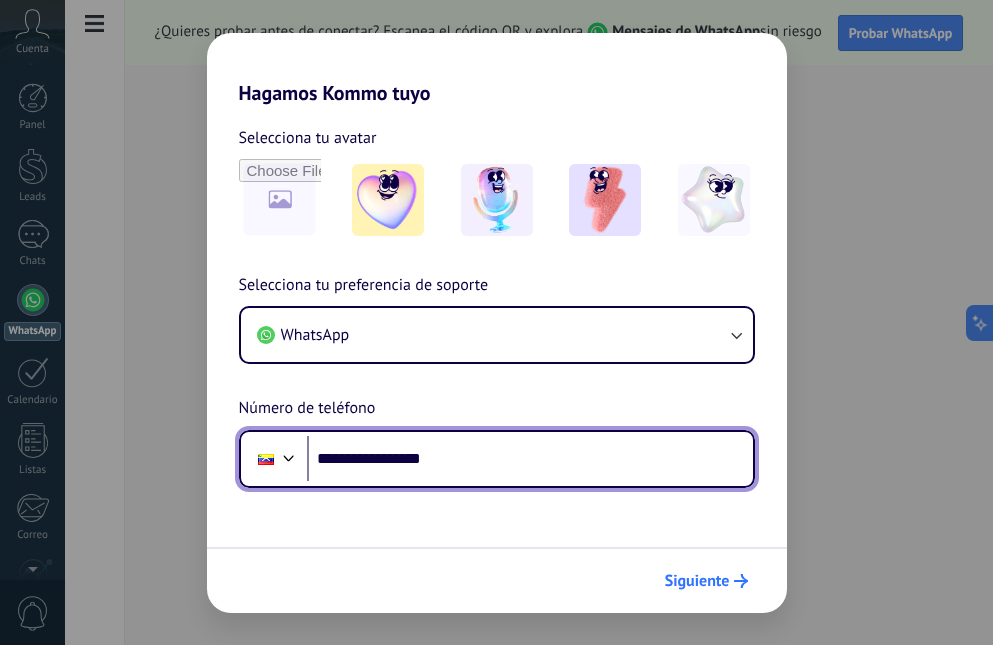 type on "**********" 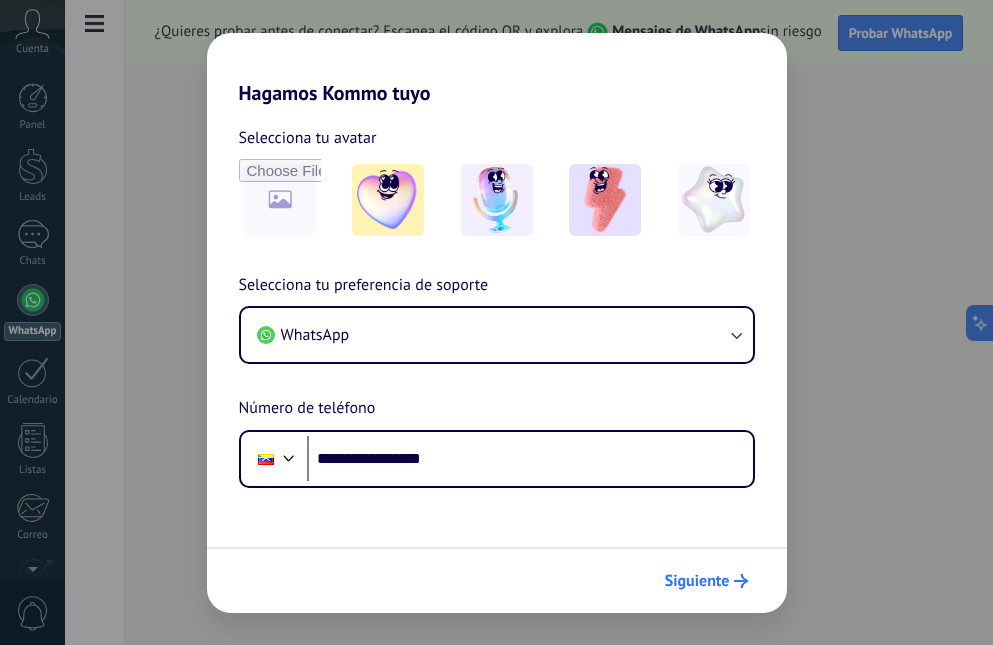 click 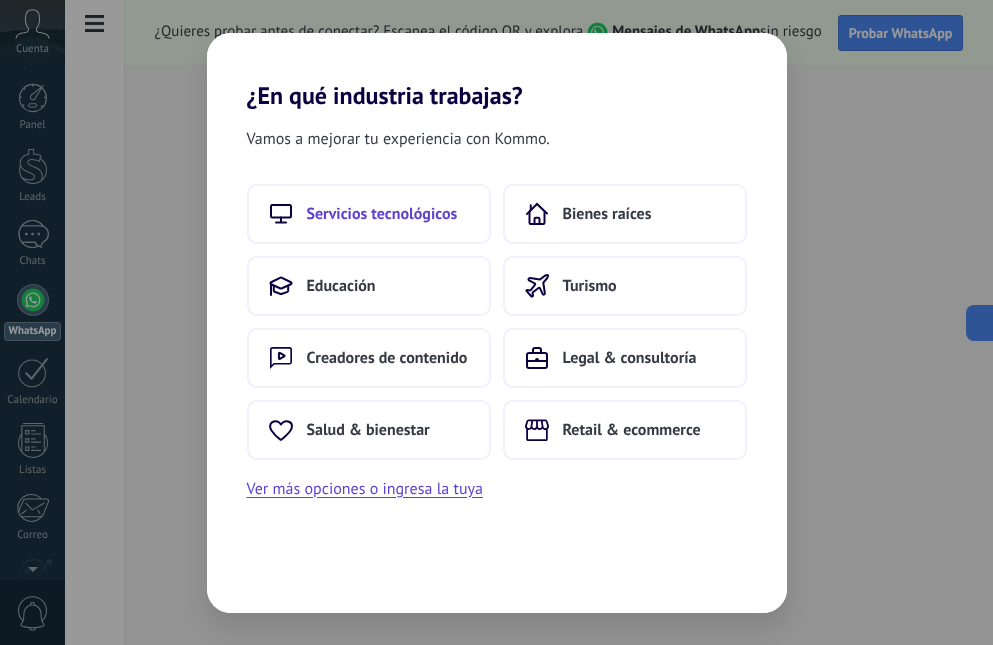 click on "Servicios tecnológicos" at bounding box center (369, 214) 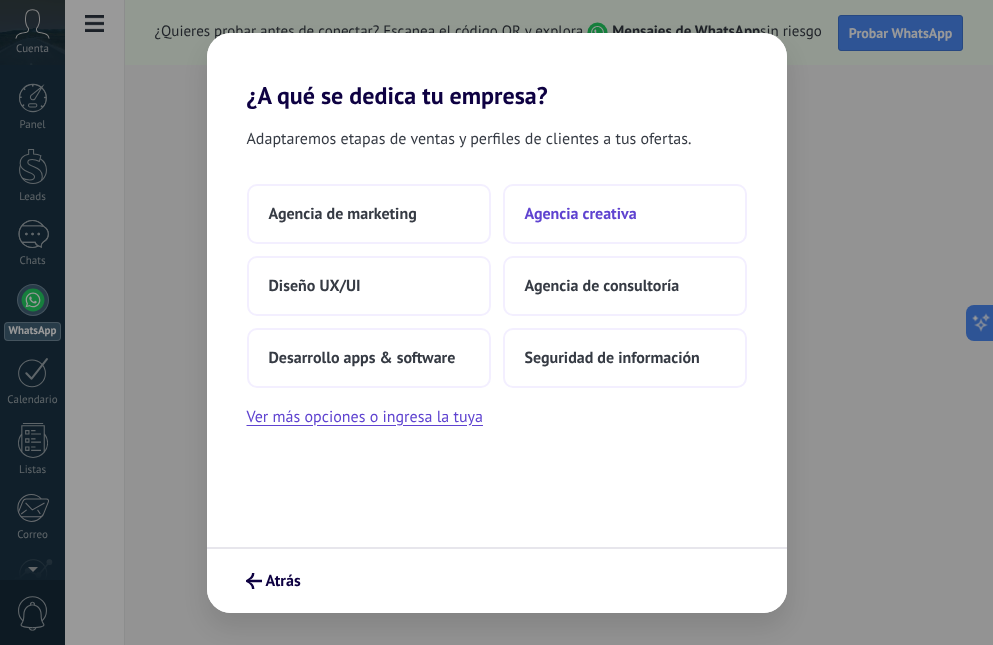 click on "Agencia creativa" at bounding box center (581, 214) 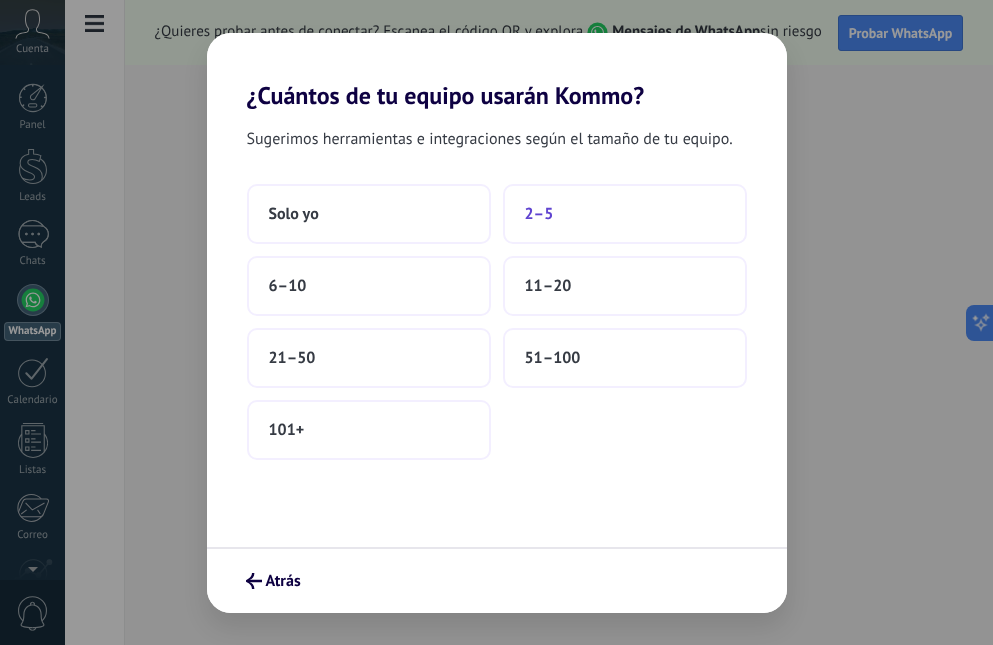 click on "2–5" at bounding box center [625, 214] 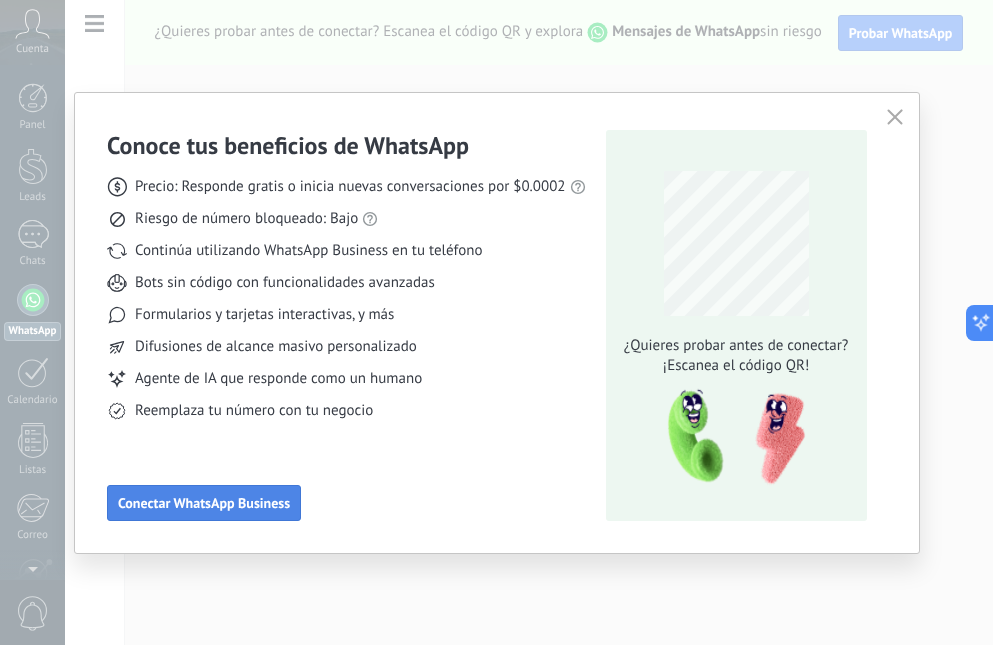 click on "Conectar WhatsApp Business" at bounding box center (204, 503) 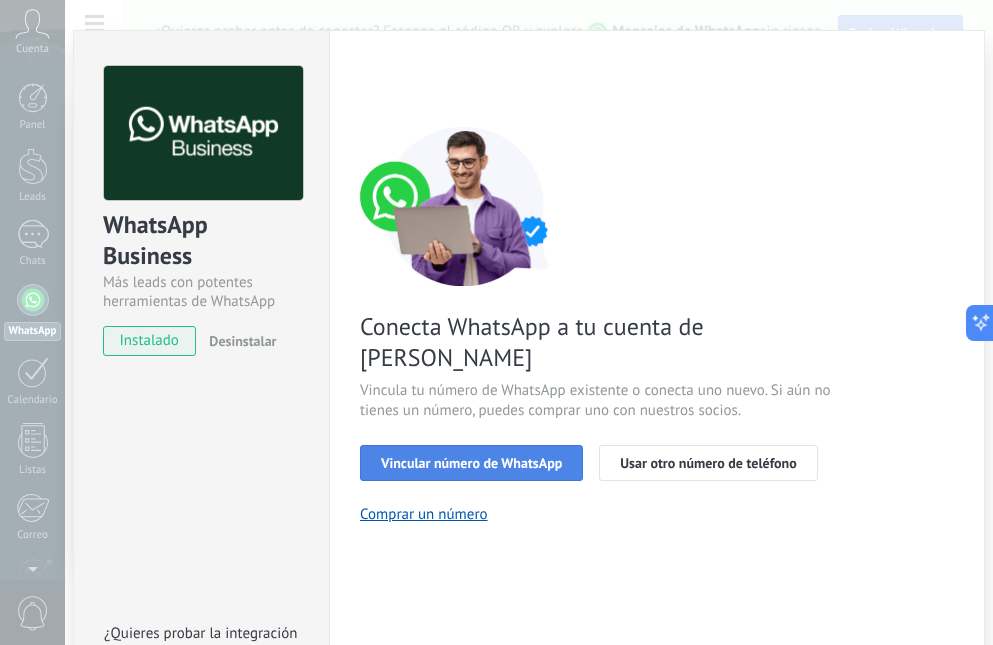 click on "Vincular número de WhatsApp" at bounding box center (471, 463) 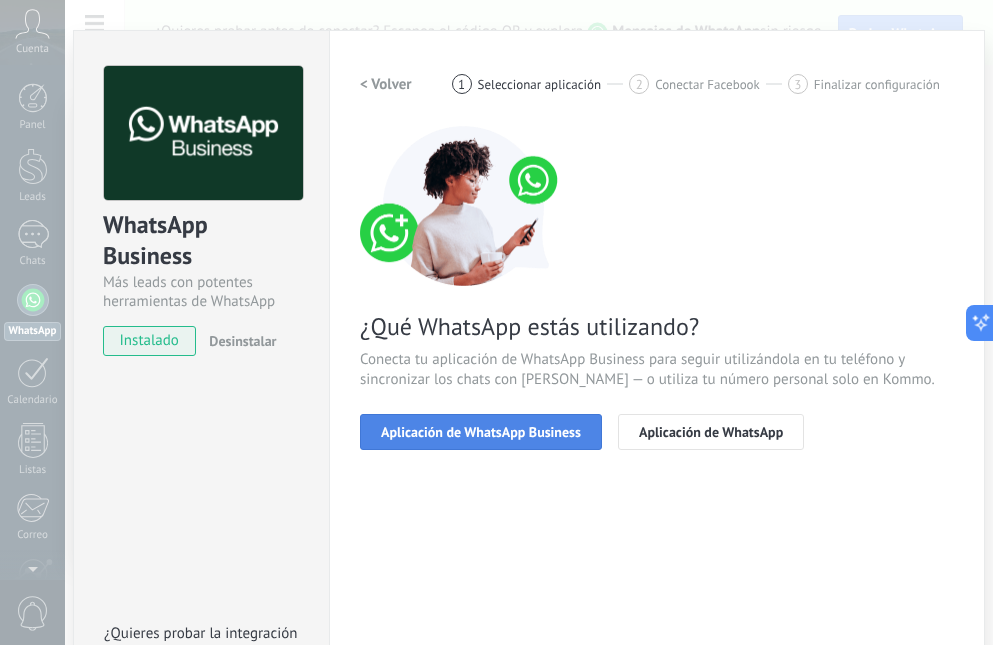 click on "Aplicación de WhatsApp Business" at bounding box center [481, 432] 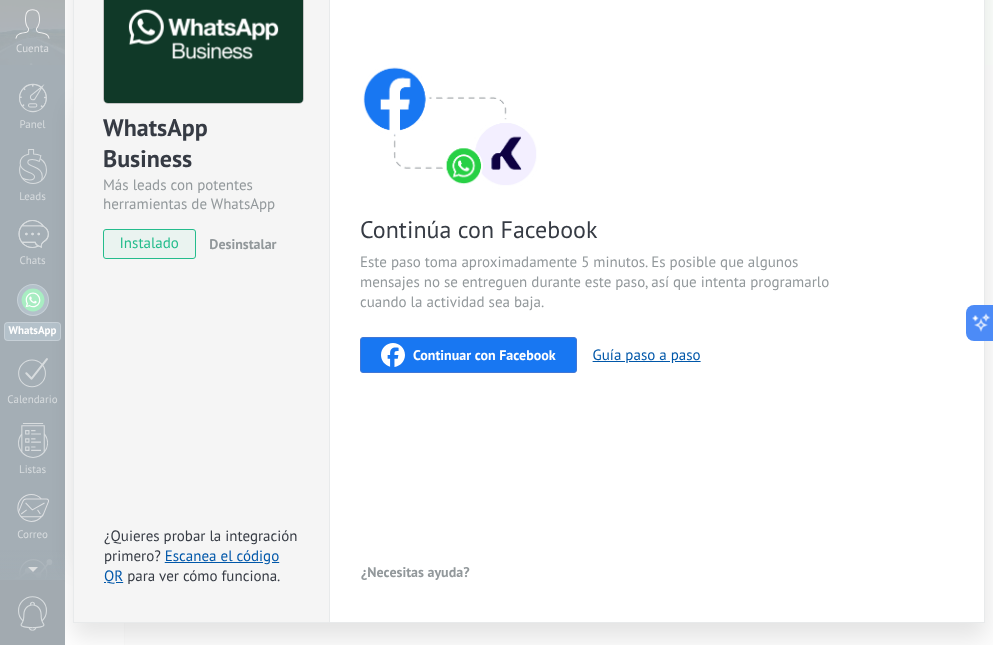 scroll, scrollTop: 0, scrollLeft: 0, axis: both 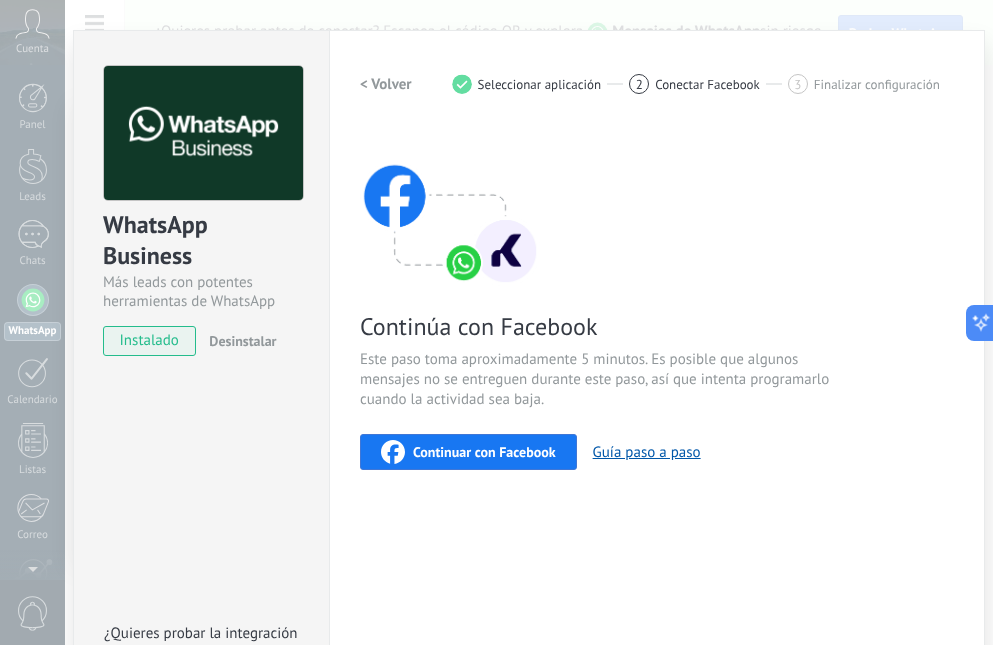 click on "2" at bounding box center [639, 84] 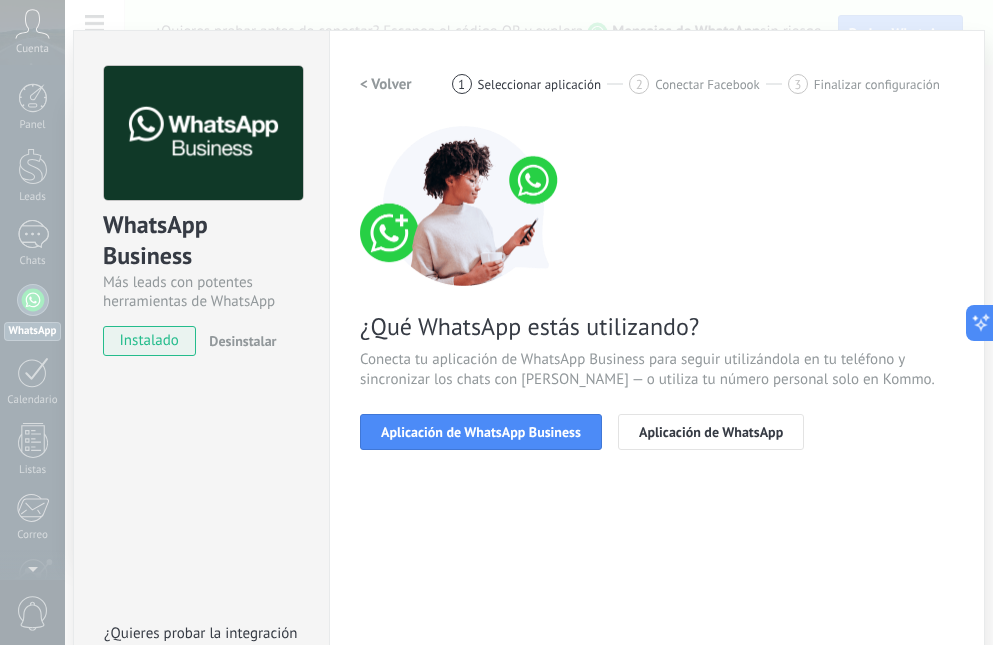 click on "< Volver" at bounding box center (386, 84) 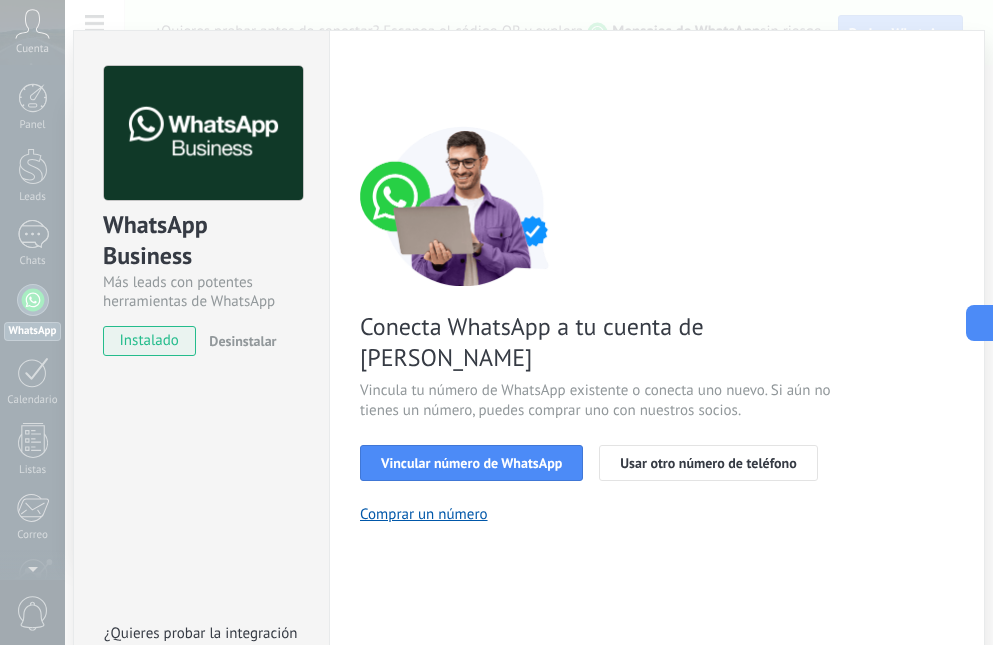 click on "< Volver 1 Seleccionar aplicación 2 Conectar Facebook  3 Finalizar configuración" at bounding box center [657, 84] 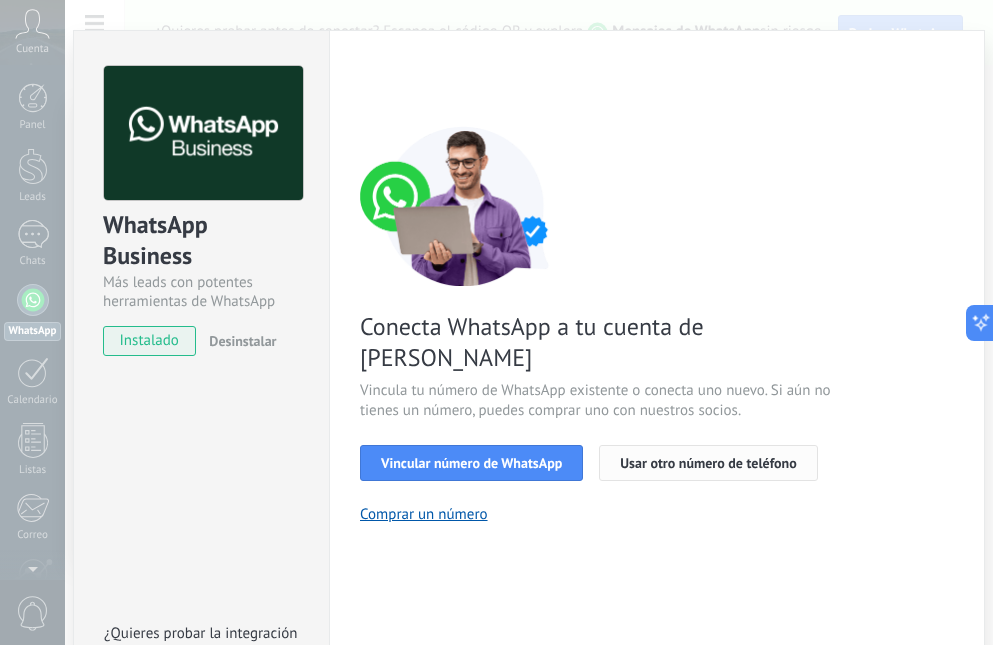click on "Usar otro número de teléfono" at bounding box center [708, 463] 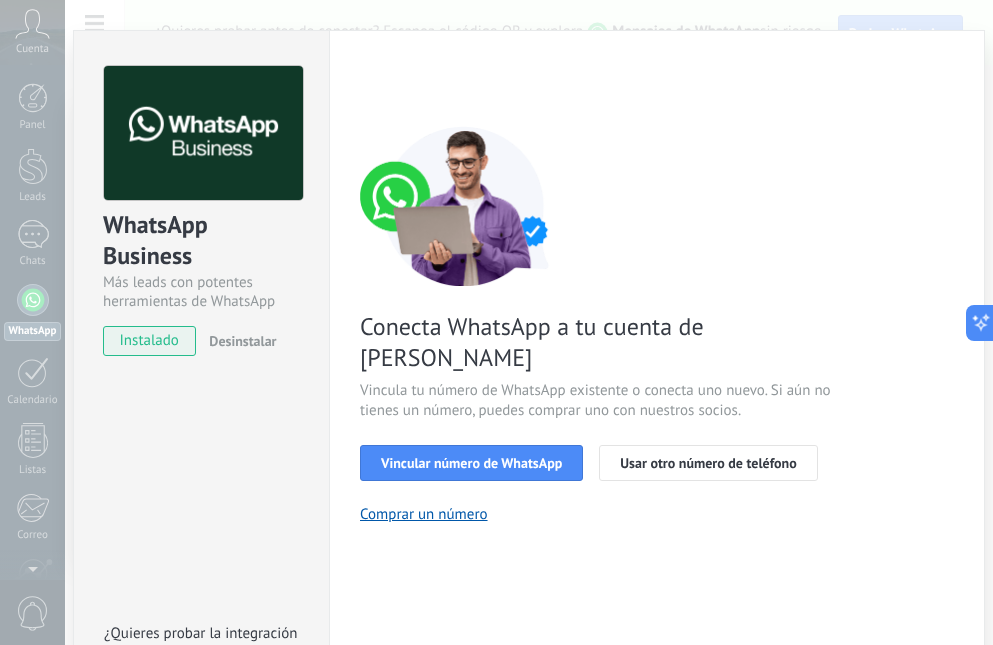 click on "instalado Desinstalar" at bounding box center (201, 341) 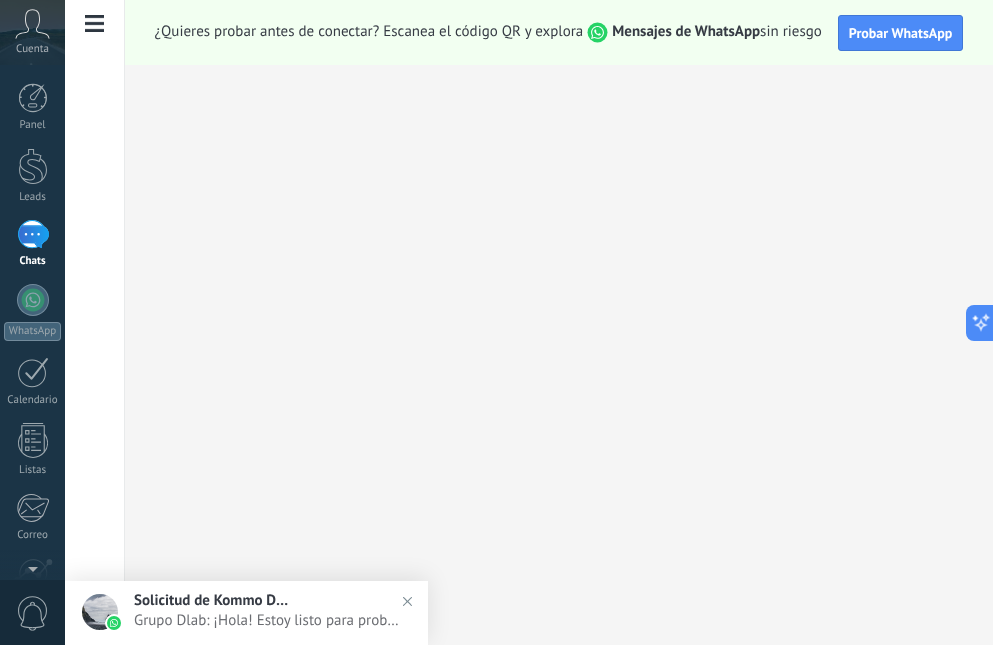 click on "Solicitud de Kommo Demo" at bounding box center [214, 600] 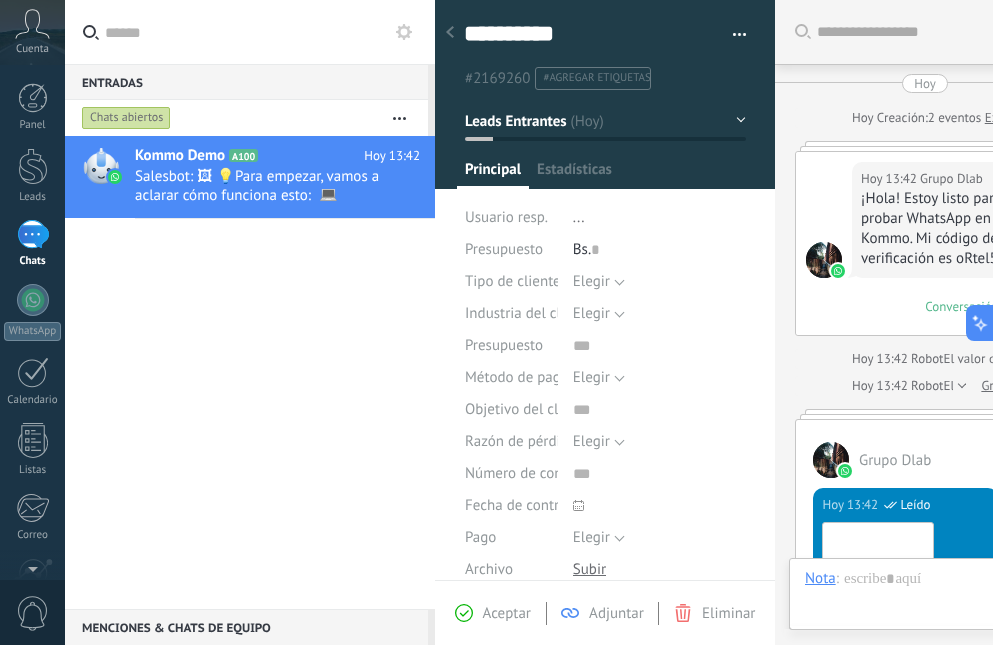 scroll, scrollTop: 1097, scrollLeft: 0, axis: vertical 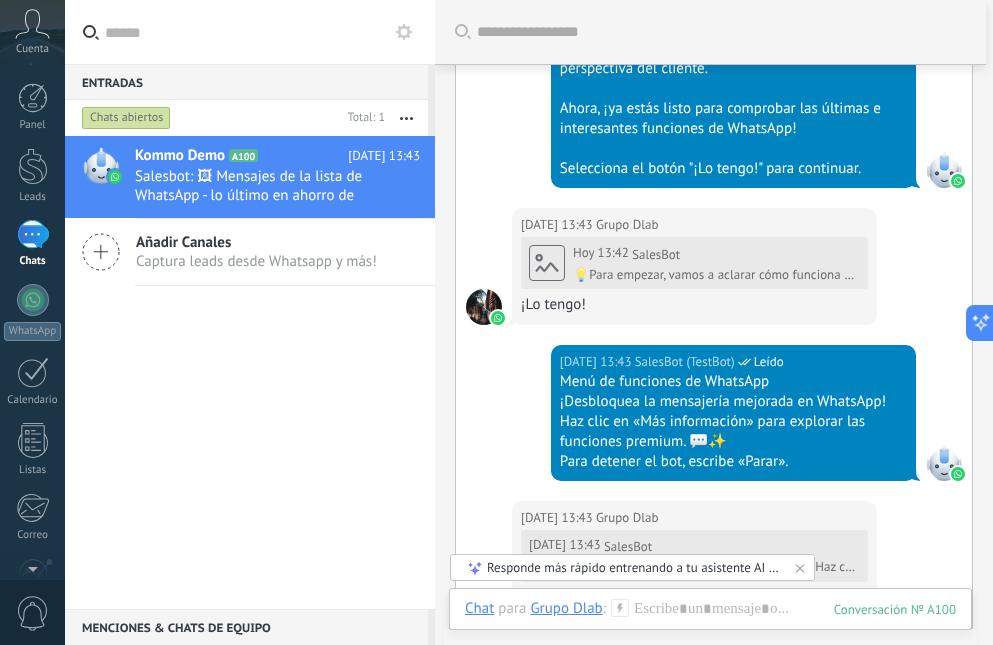 click at bounding box center [484, -647] 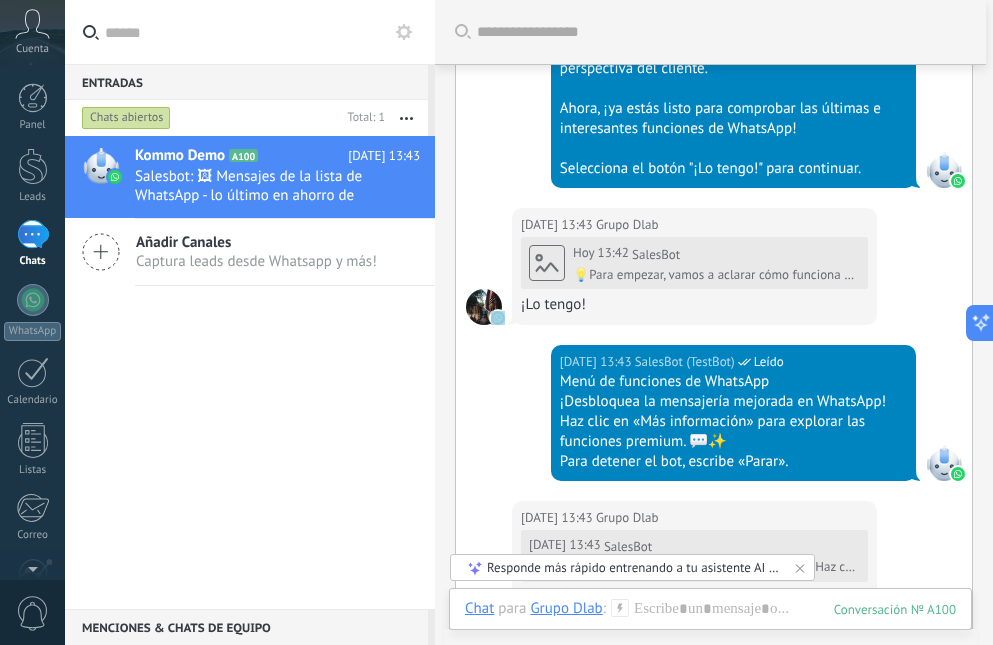 click at bounding box center [484, -647] 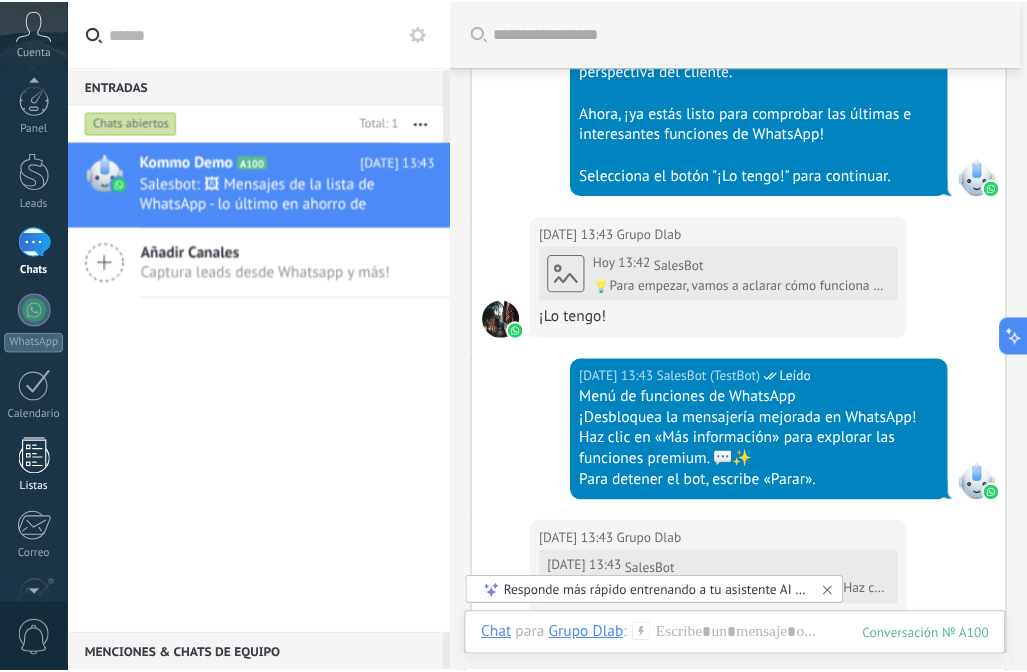 scroll, scrollTop: 0, scrollLeft: 0, axis: both 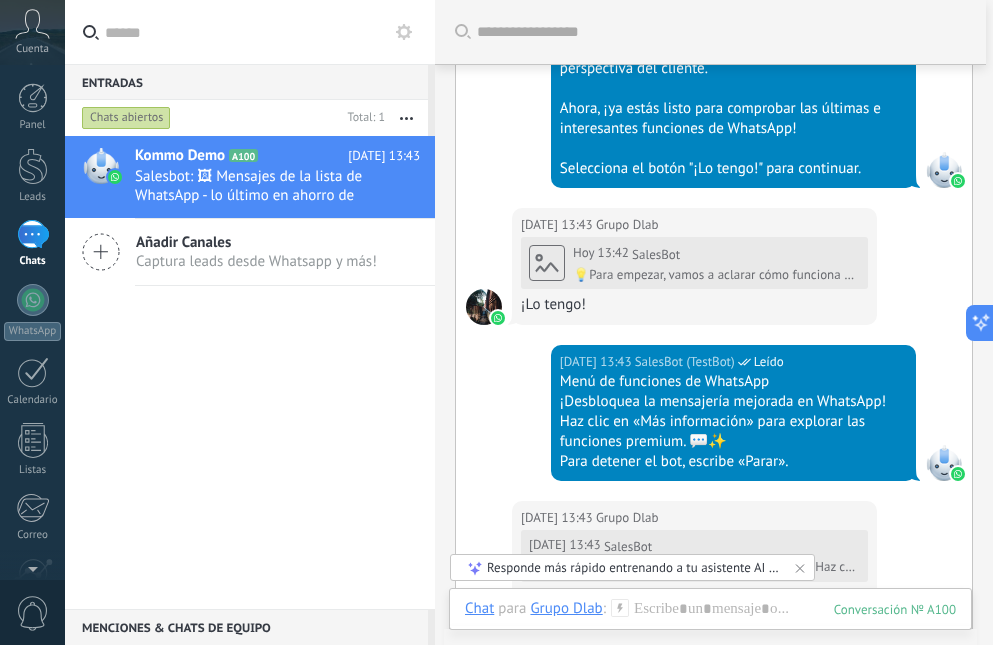 click on "Cuenta" at bounding box center [32, 49] 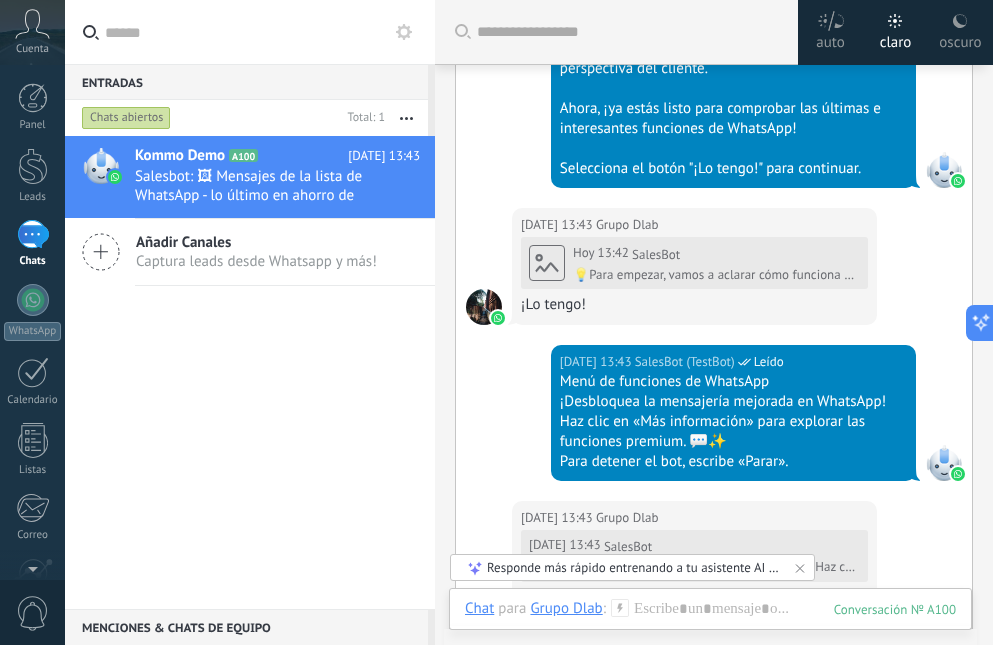 click 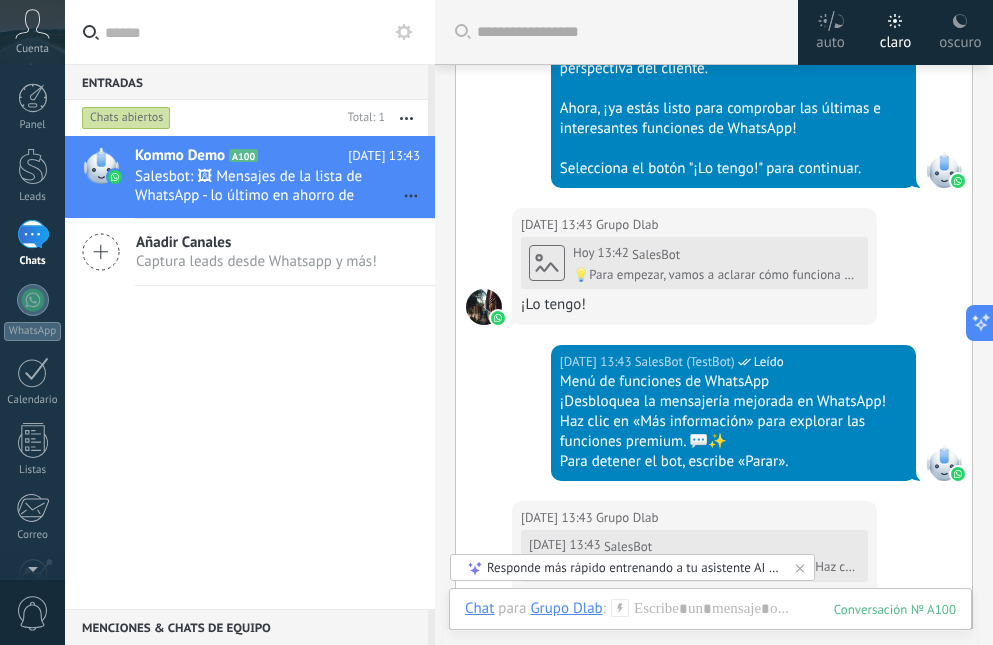 type on "**********" 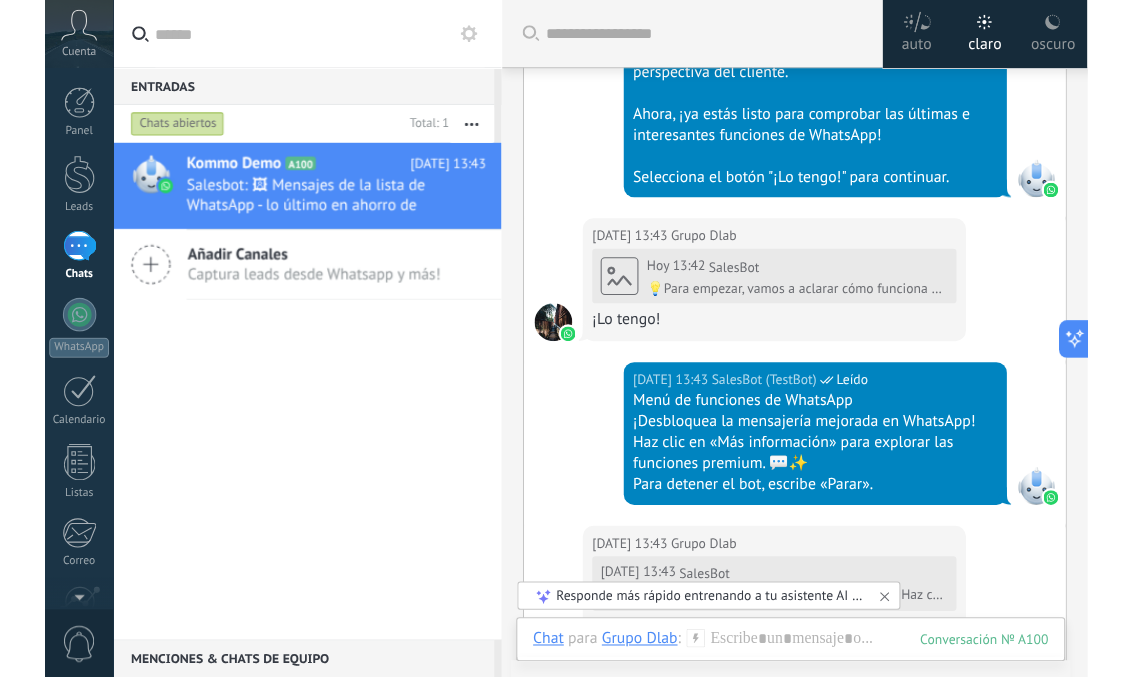 scroll, scrollTop: 60, scrollLeft: 0, axis: vertical 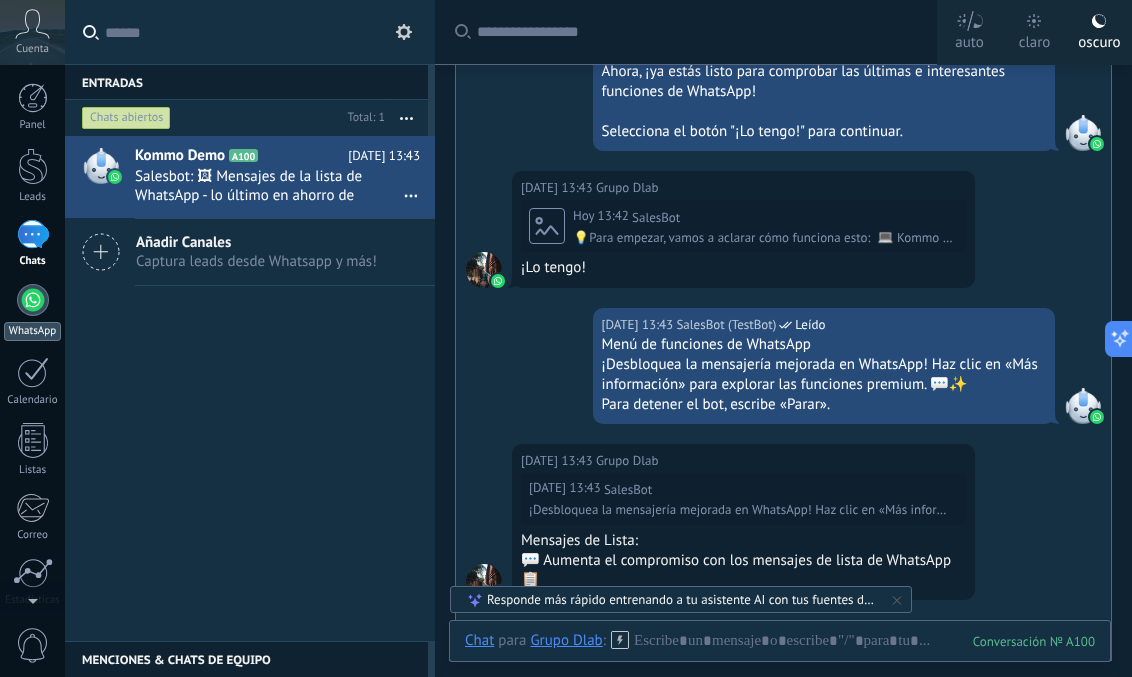click on "WhatsApp" at bounding box center (32, 312) 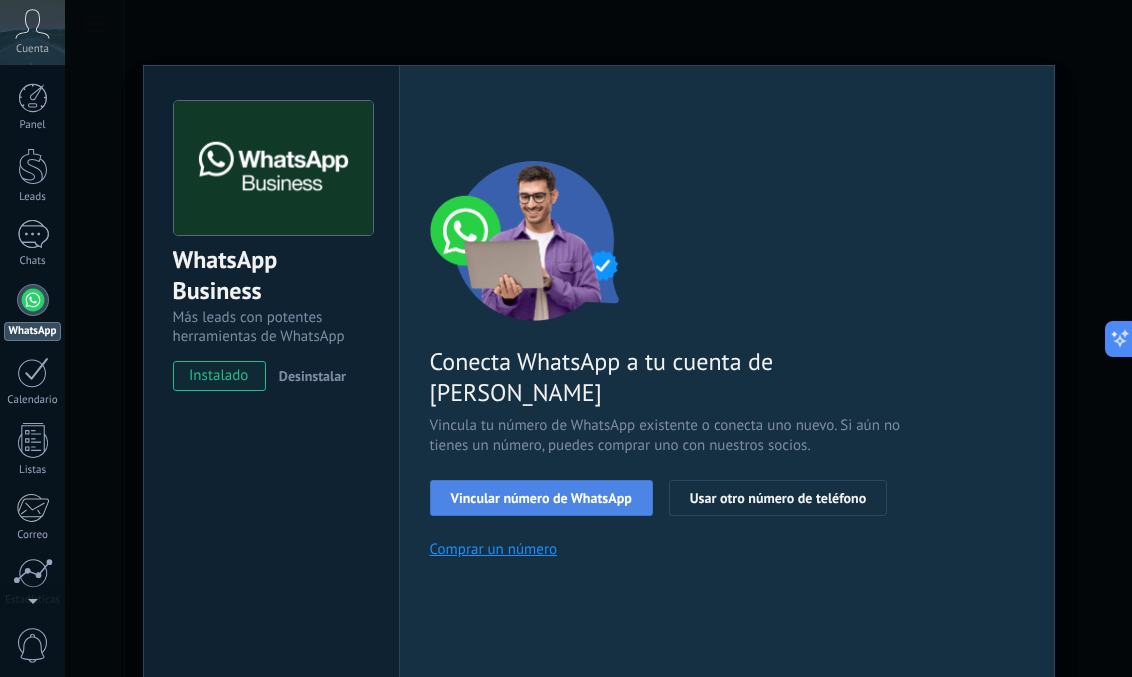click on "Vincular número de WhatsApp" at bounding box center (541, 498) 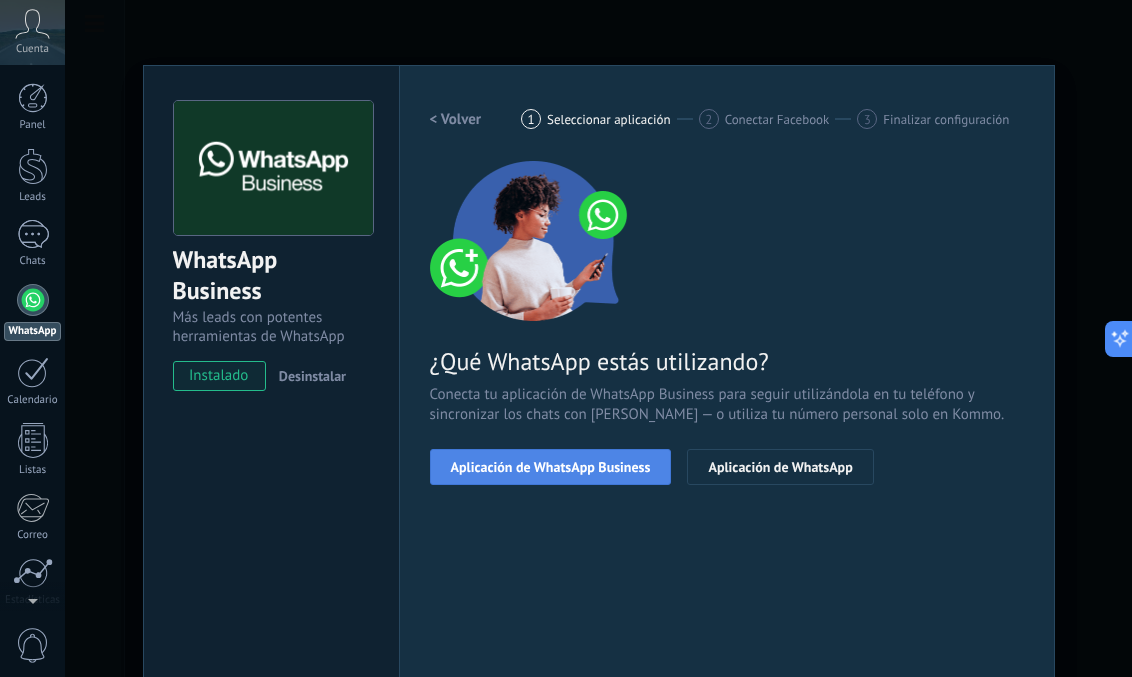 click on "Aplicación de WhatsApp Business" at bounding box center (551, 467) 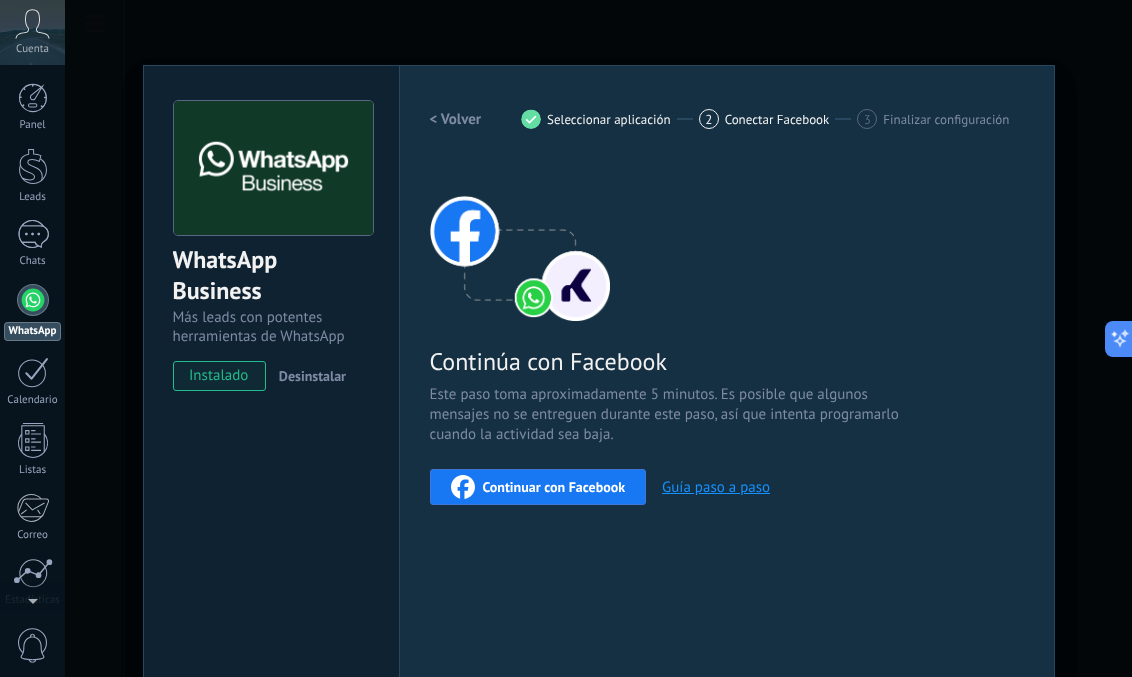 click on "Continuar con Facebook" at bounding box center (554, 487) 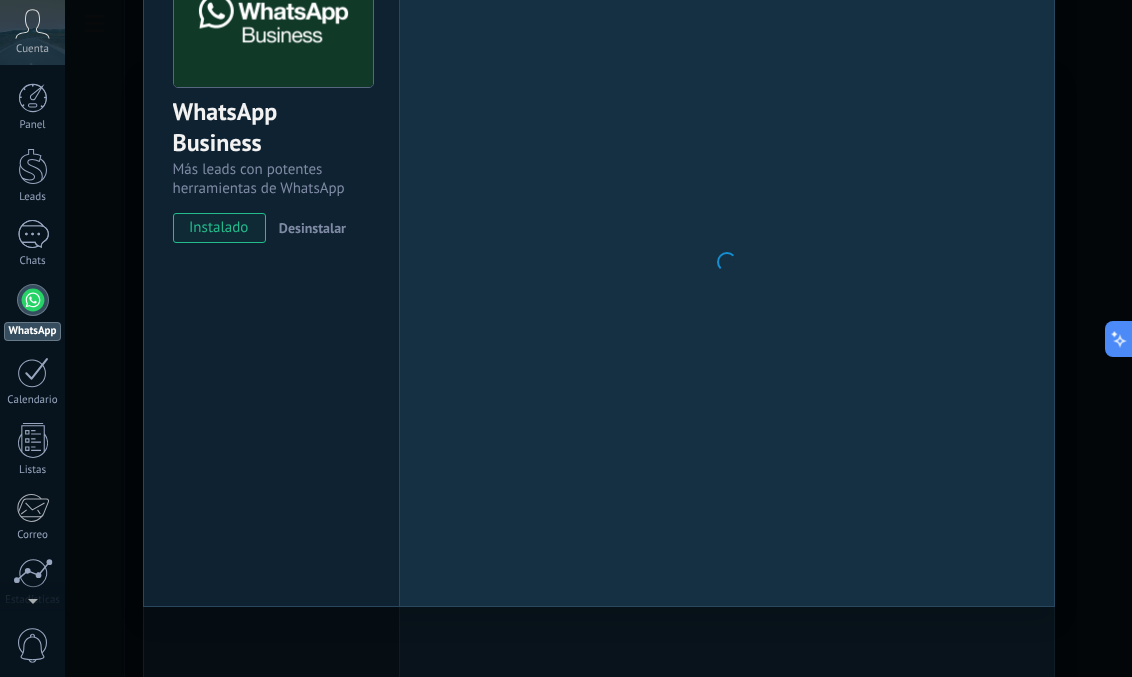 scroll, scrollTop: 153, scrollLeft: 0, axis: vertical 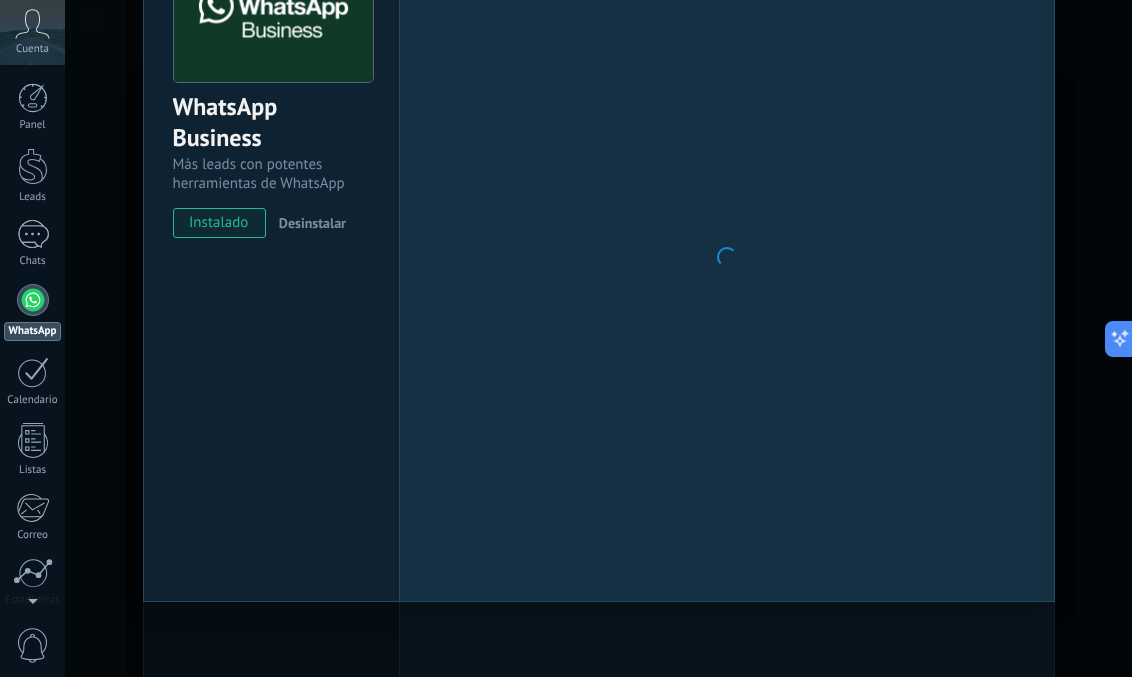 click at bounding box center [33, 300] 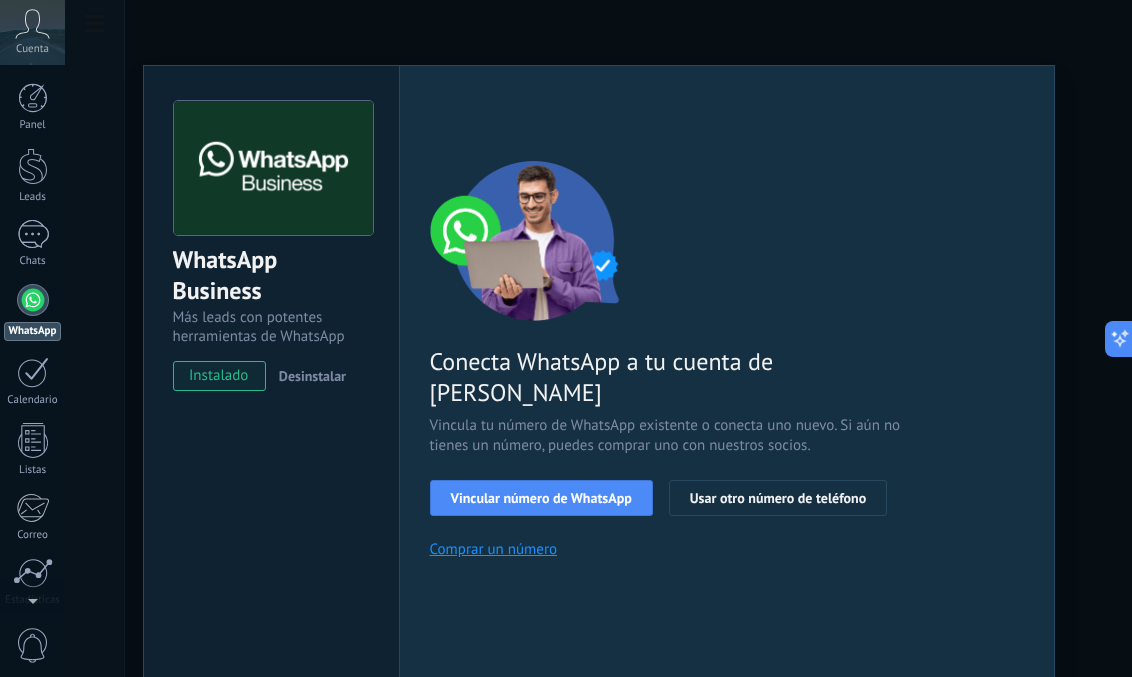 scroll, scrollTop: 0, scrollLeft: 0, axis: both 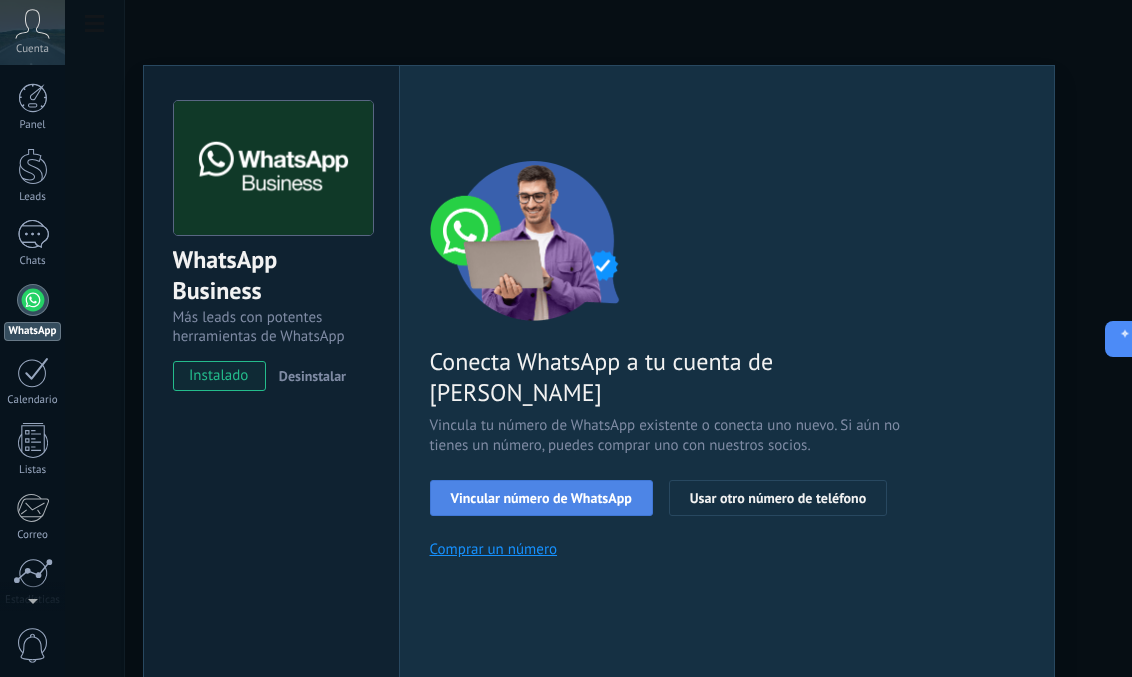 click on "Vincular número de WhatsApp" at bounding box center [541, 498] 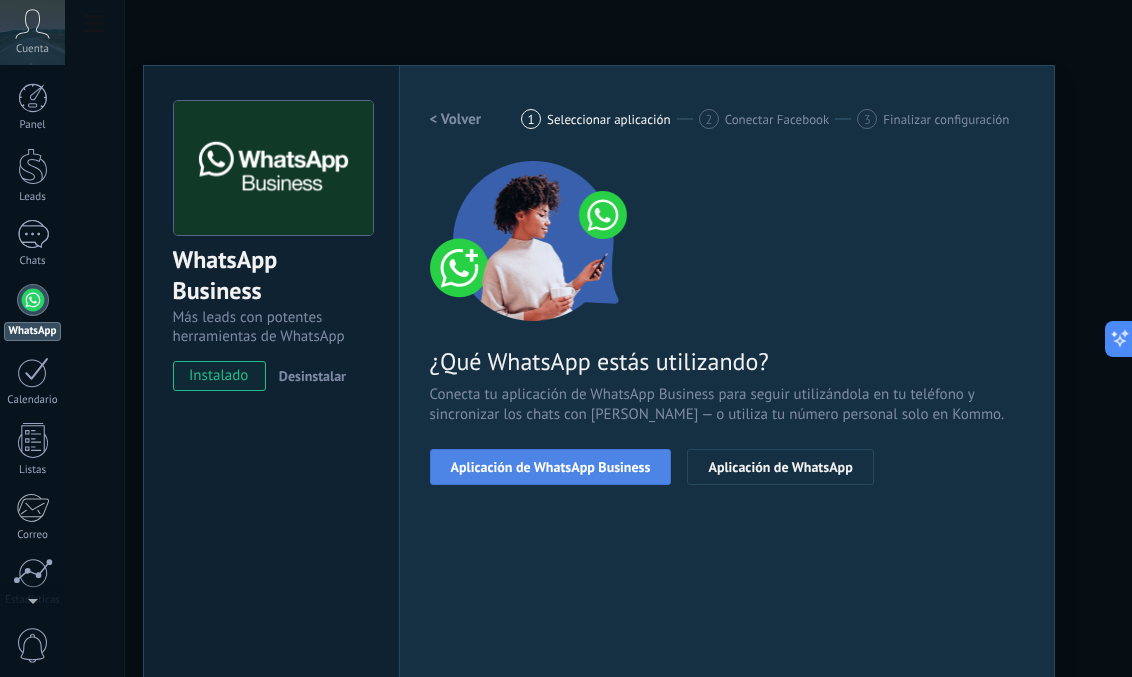 click on "Aplicación de WhatsApp Business" at bounding box center (551, 467) 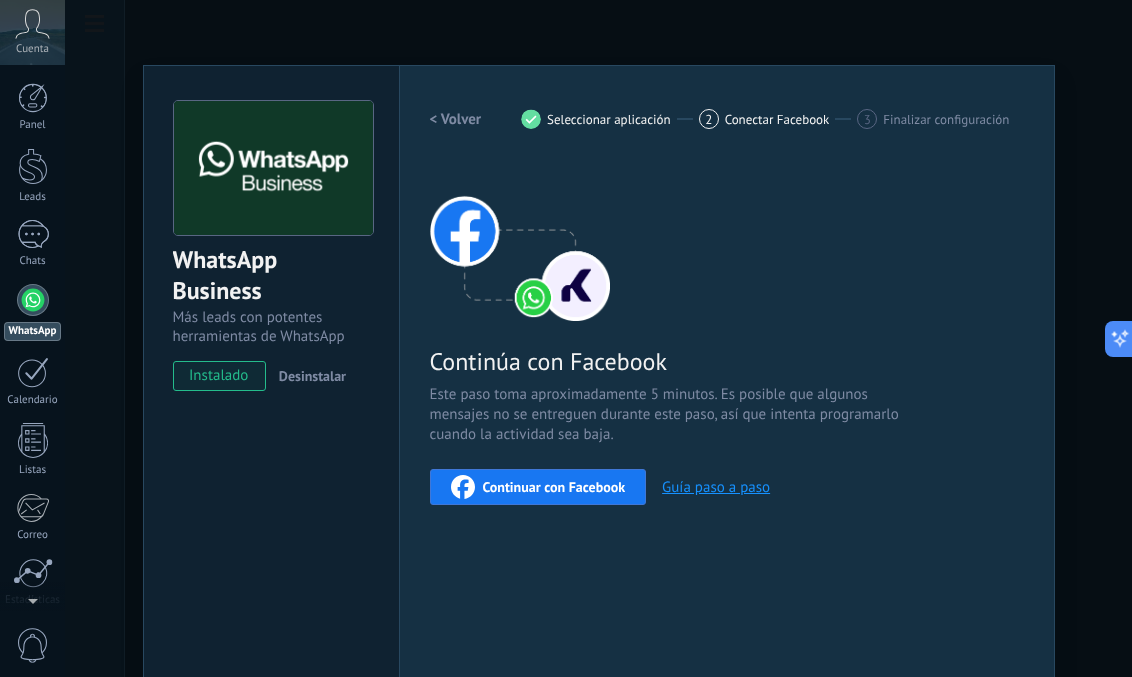 click on "Continuar con Facebook" at bounding box center [554, 487] 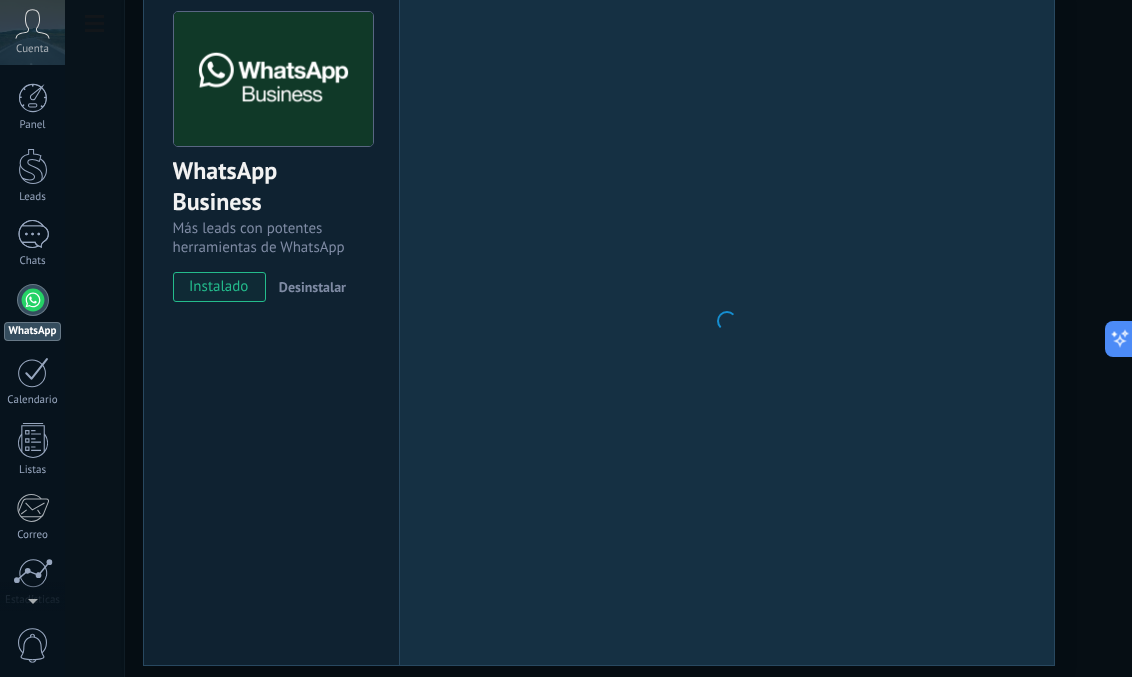 scroll, scrollTop: 153, scrollLeft: 0, axis: vertical 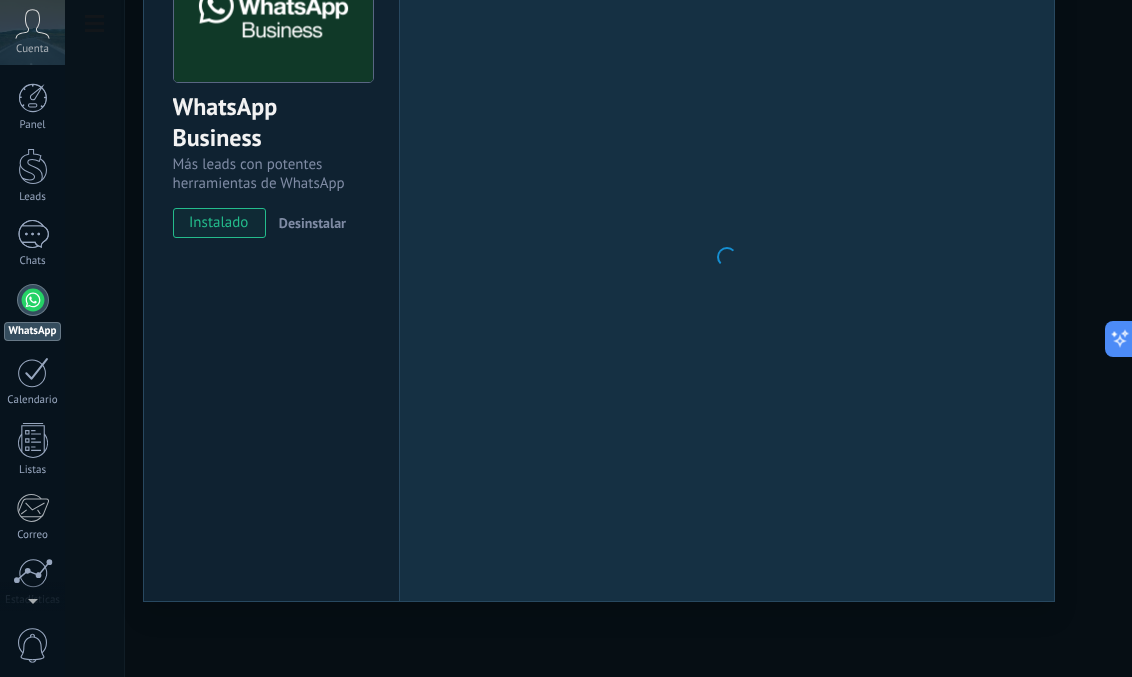 click on "Cuenta" at bounding box center [32, 32] 